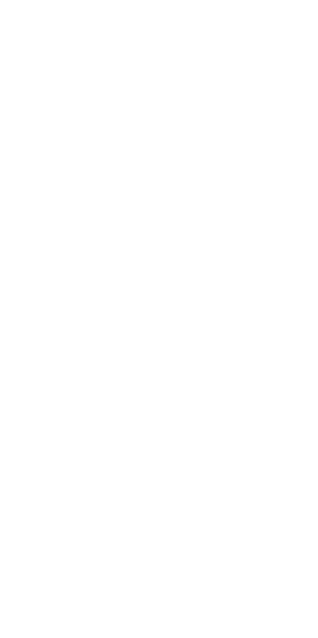 scroll, scrollTop: 0, scrollLeft: 0, axis: both 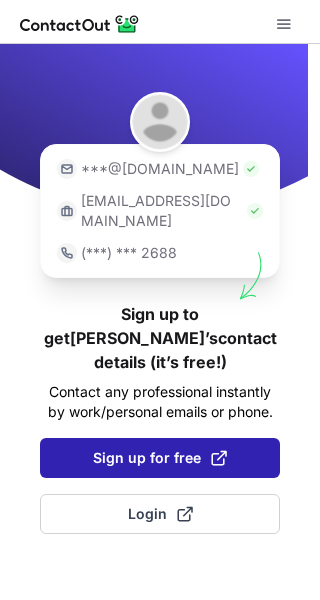 click on "Sign up for free" at bounding box center (160, 458) 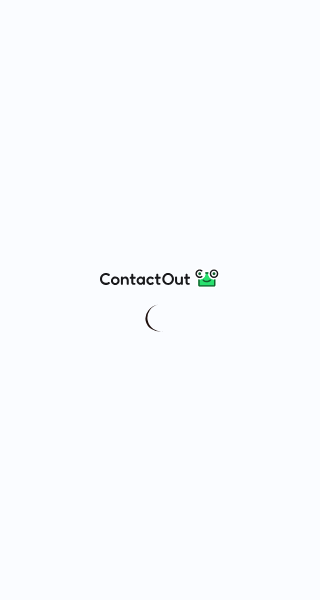 scroll, scrollTop: 0, scrollLeft: 0, axis: both 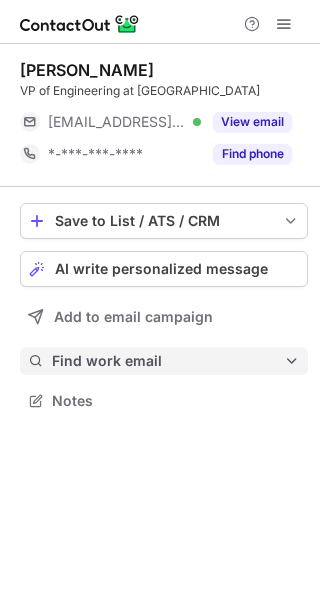 click on "Find work email" at bounding box center [168, 361] 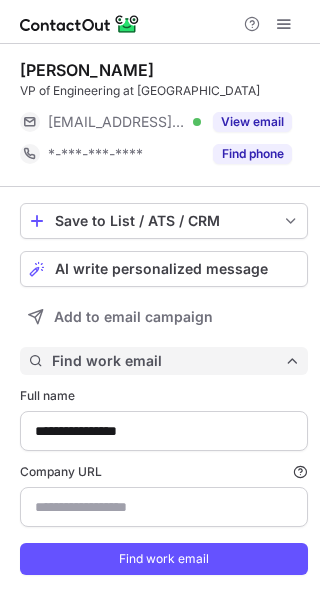 scroll, scrollTop: 10, scrollLeft: 10, axis: both 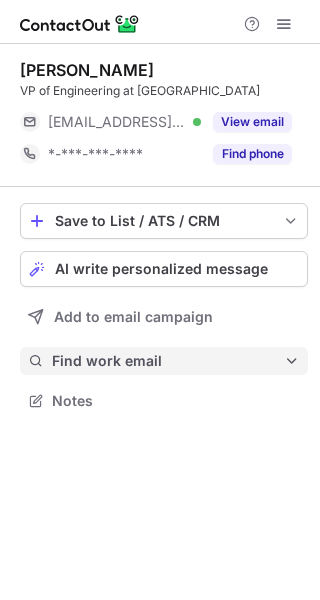 click on "Find work email" at bounding box center [168, 361] 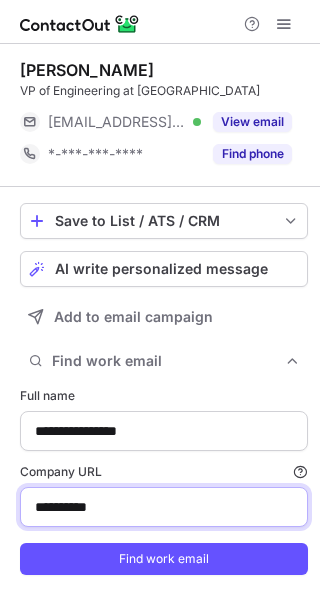 drag, startPoint x: 131, startPoint y: 497, endPoint x: -33, endPoint y: 498, distance: 164.00305 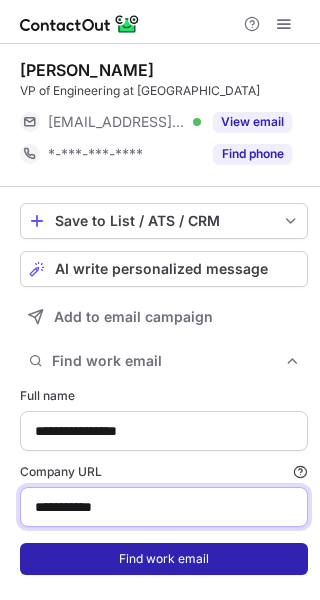type on "**********" 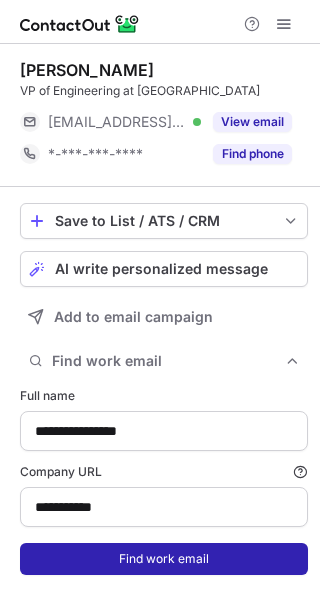 click on "Find work email" at bounding box center [164, 559] 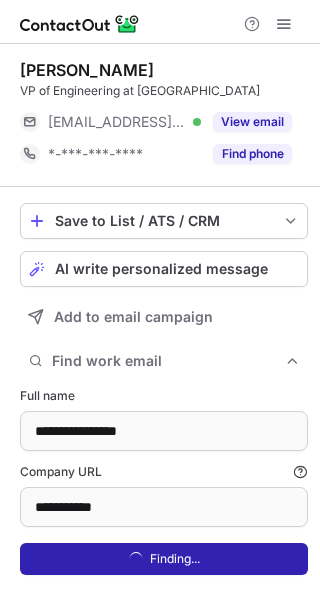 scroll, scrollTop: 10, scrollLeft: 10, axis: both 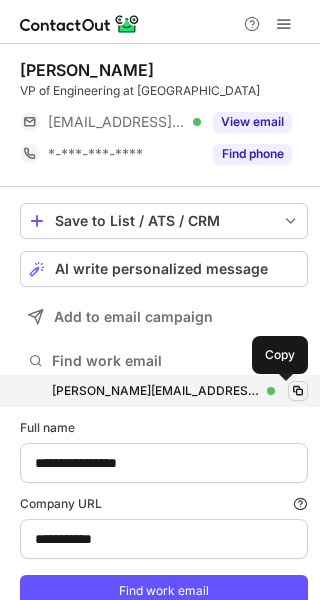 click at bounding box center [298, 391] 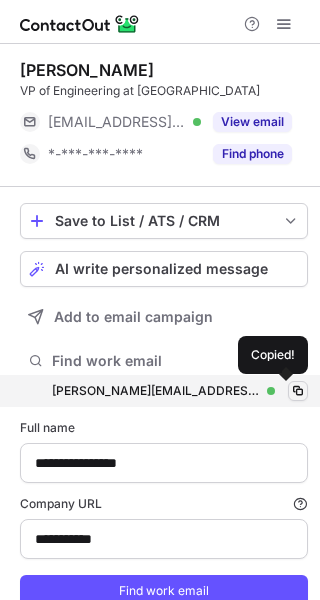 type 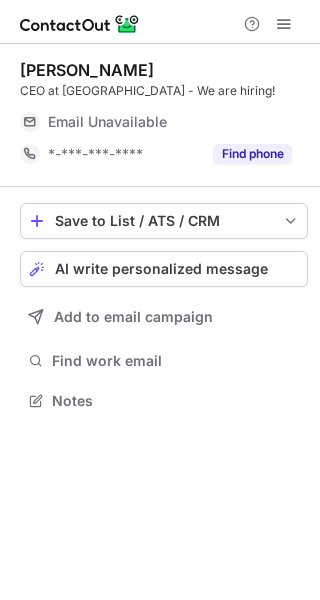 scroll, scrollTop: 0, scrollLeft: 0, axis: both 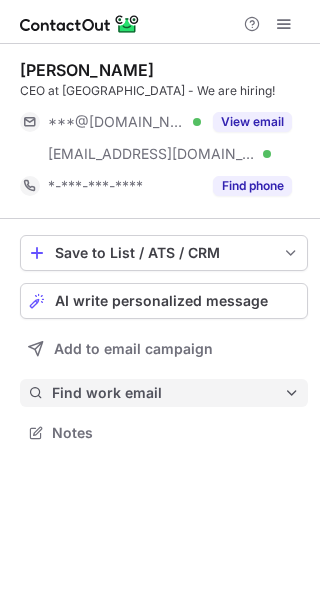 click on "Find work email" at bounding box center [168, 393] 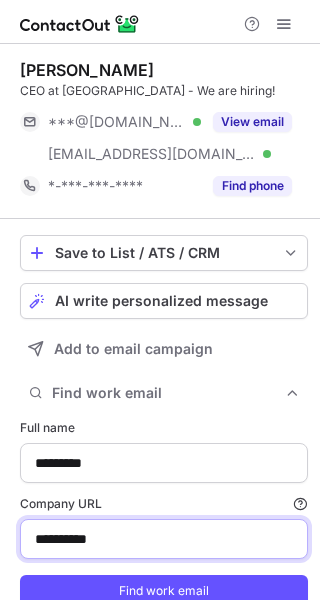 drag, startPoint x: 116, startPoint y: 536, endPoint x: 99, endPoint y: 542, distance: 18.027756 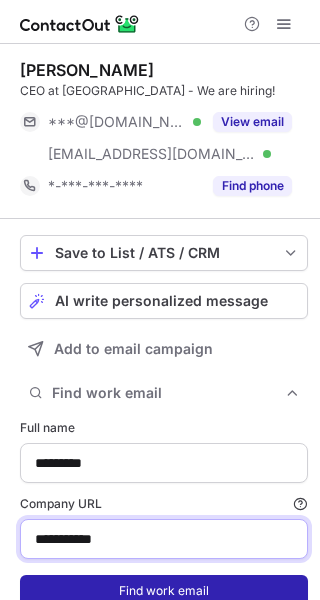 type on "**********" 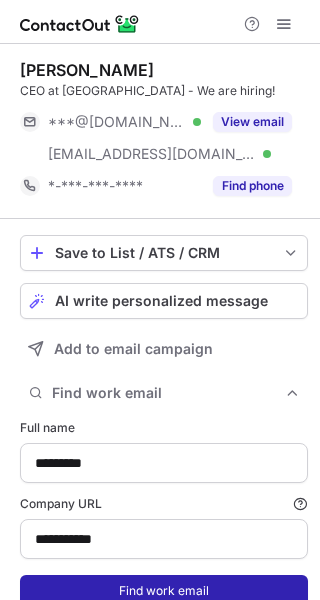 click on "Find work email" at bounding box center (164, 591) 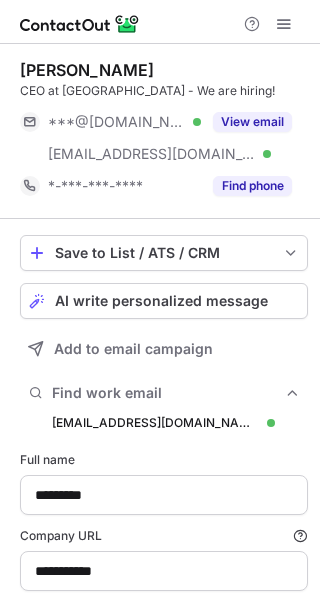 scroll, scrollTop: 10, scrollLeft: 10, axis: both 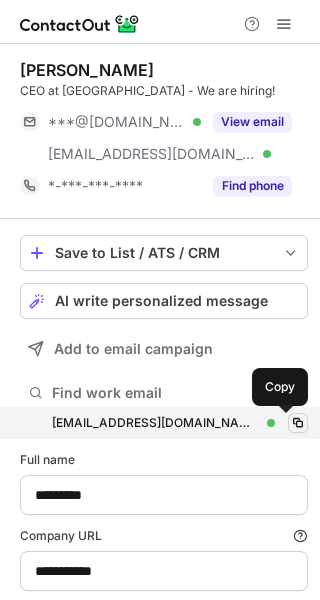 click at bounding box center [298, 423] 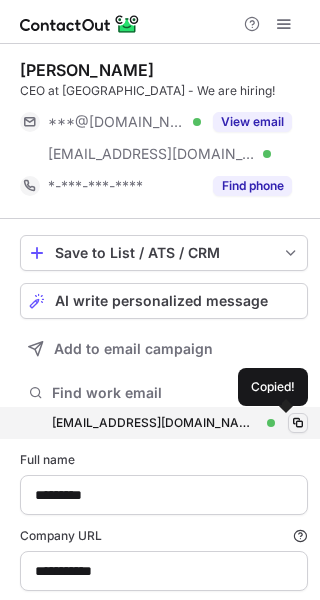 type 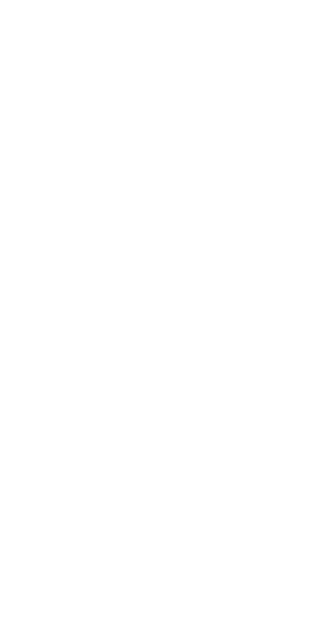 scroll, scrollTop: 0, scrollLeft: 0, axis: both 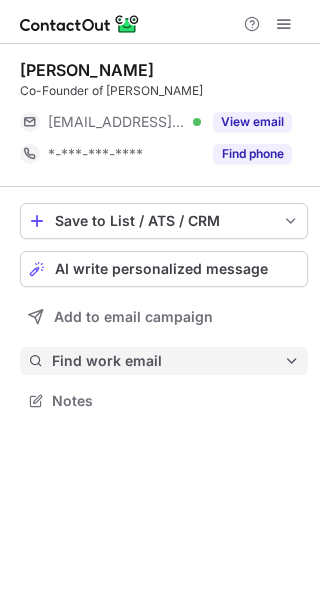 click on "Find work email" at bounding box center [168, 361] 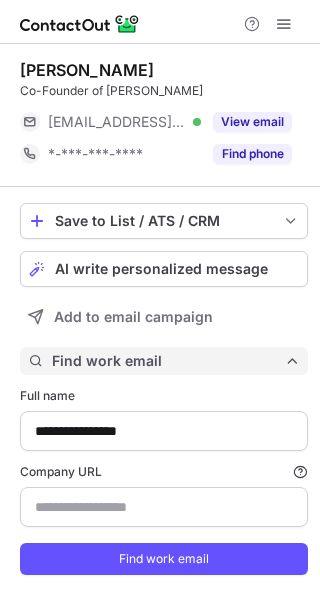 type on "**********" 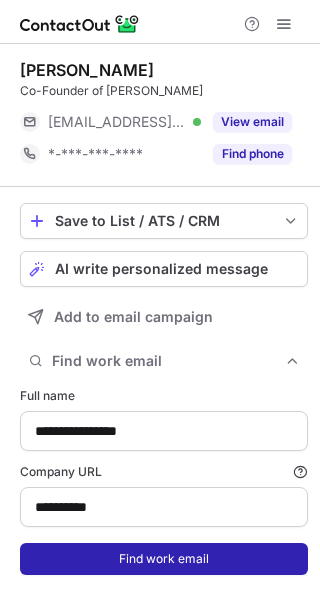 click on "Find work email" at bounding box center [164, 559] 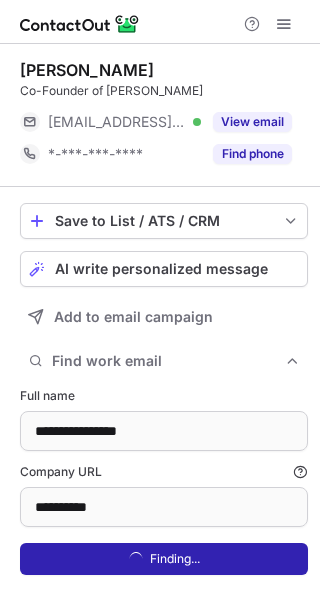 scroll, scrollTop: 10, scrollLeft: 10, axis: both 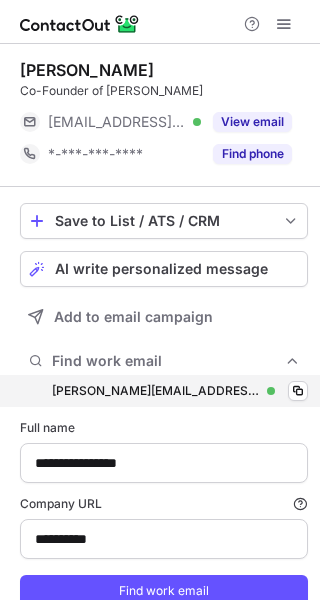 click on "jamieson.fregeau@quandri.io jamieson.fregeau@quandri.io Verified Copy" at bounding box center (164, 391) 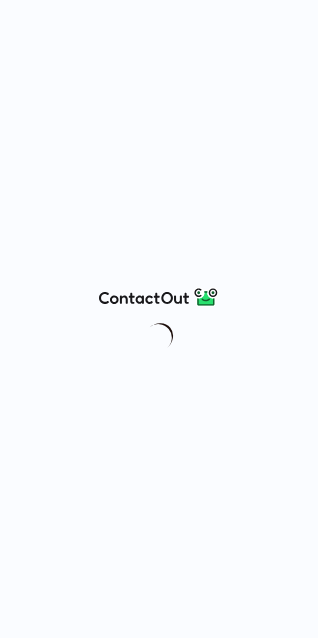 scroll, scrollTop: 0, scrollLeft: 0, axis: both 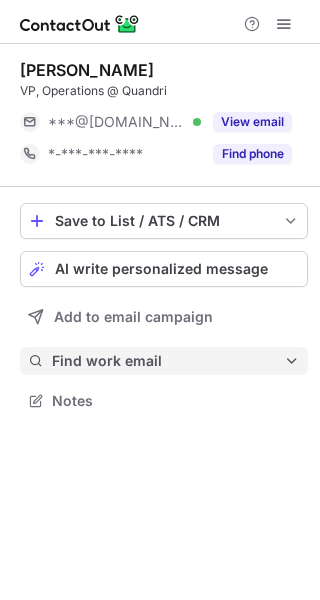 click on "Find work email" at bounding box center [168, 361] 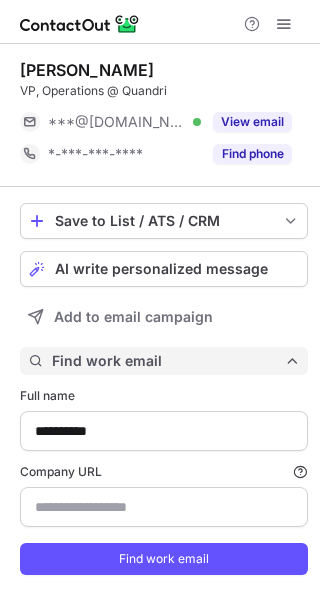 scroll, scrollTop: 10, scrollLeft: 10, axis: both 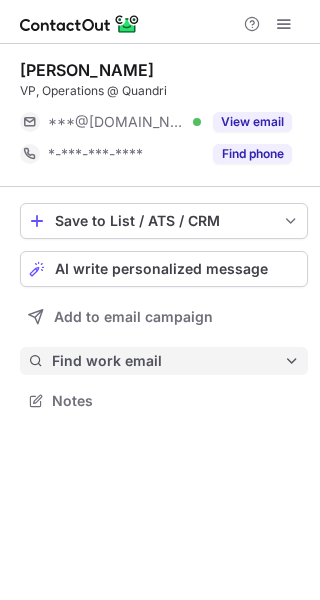 click on "Find work email" at bounding box center (168, 361) 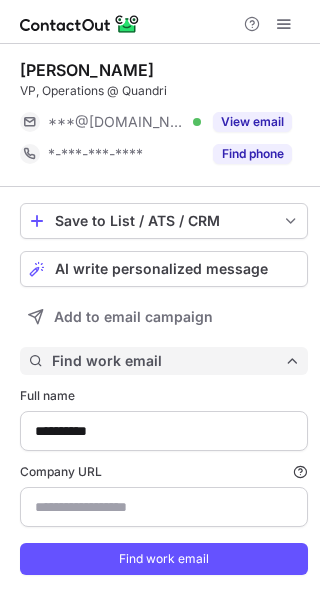 scroll, scrollTop: 10, scrollLeft: 10, axis: both 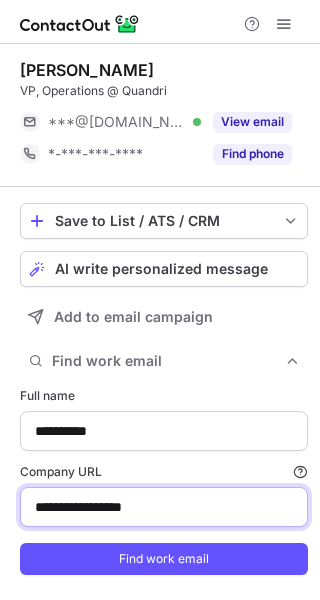 drag, startPoint x: 170, startPoint y: 509, endPoint x: -19, endPoint y: 505, distance: 189.04233 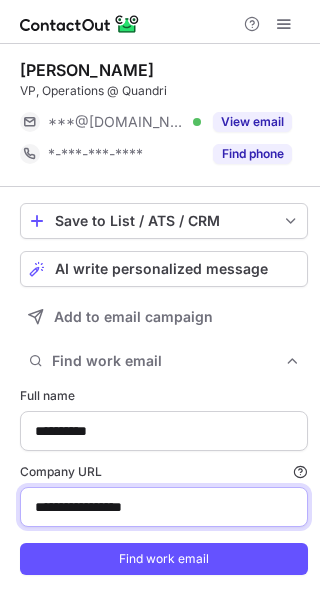 paste 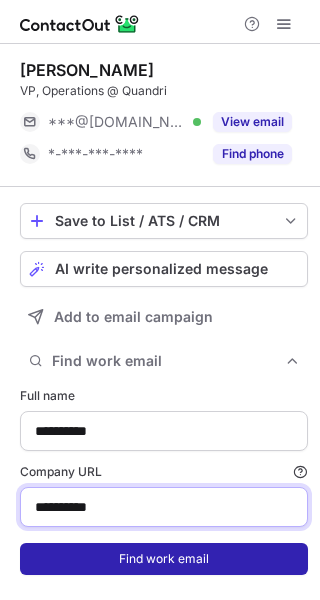 type on "**********" 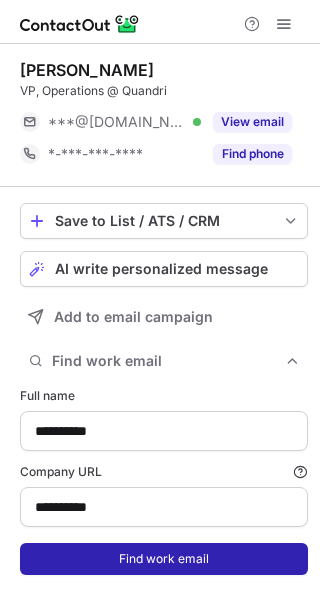 click on "Find work email" at bounding box center (164, 559) 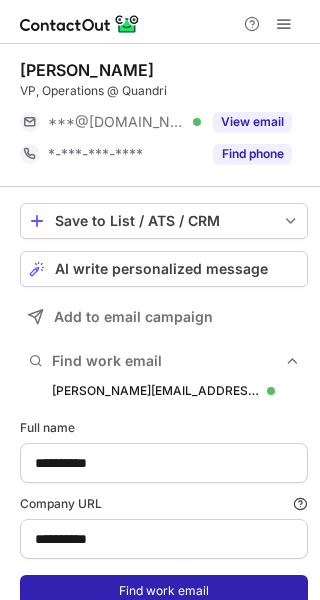 scroll, scrollTop: 10, scrollLeft: 10, axis: both 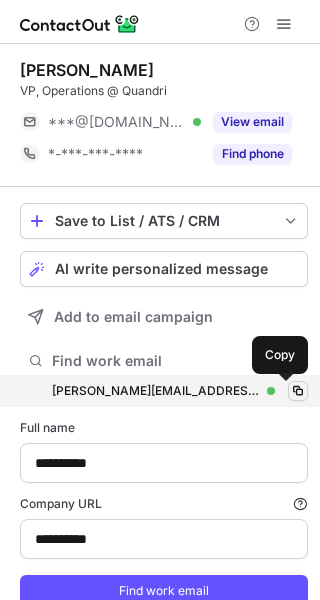 click at bounding box center (298, 391) 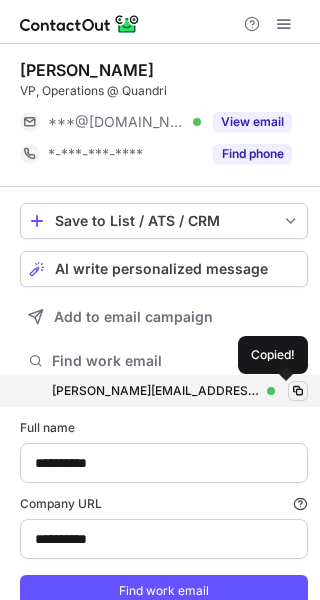 type 